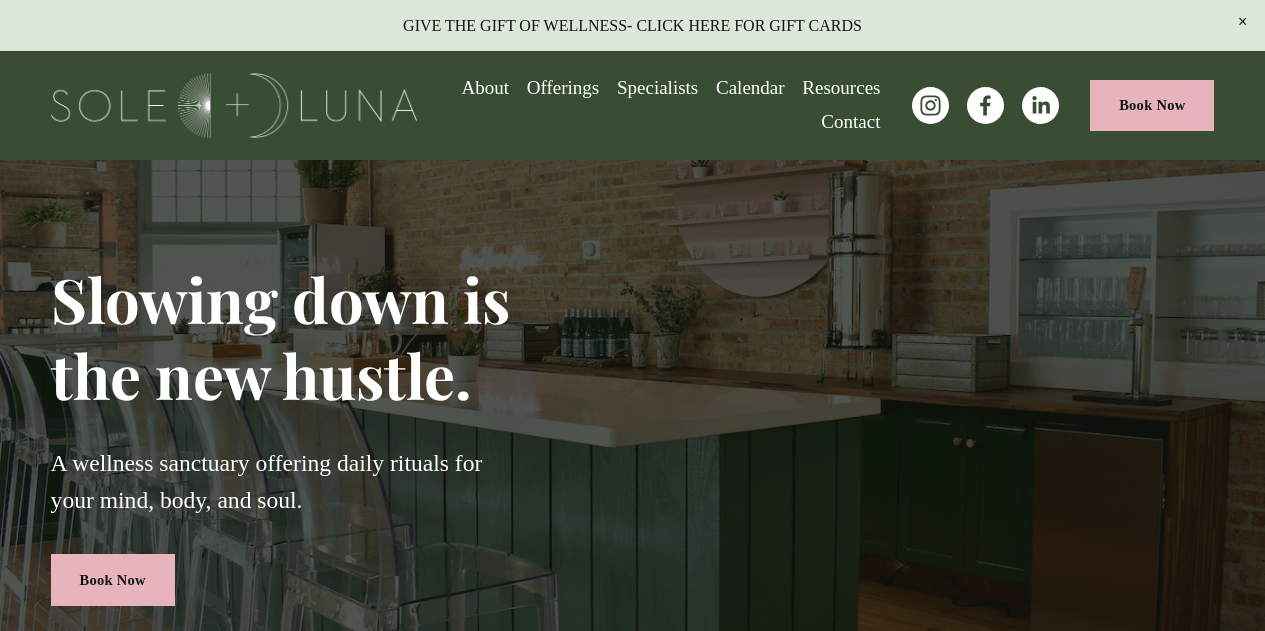 scroll, scrollTop: 0, scrollLeft: 0, axis: both 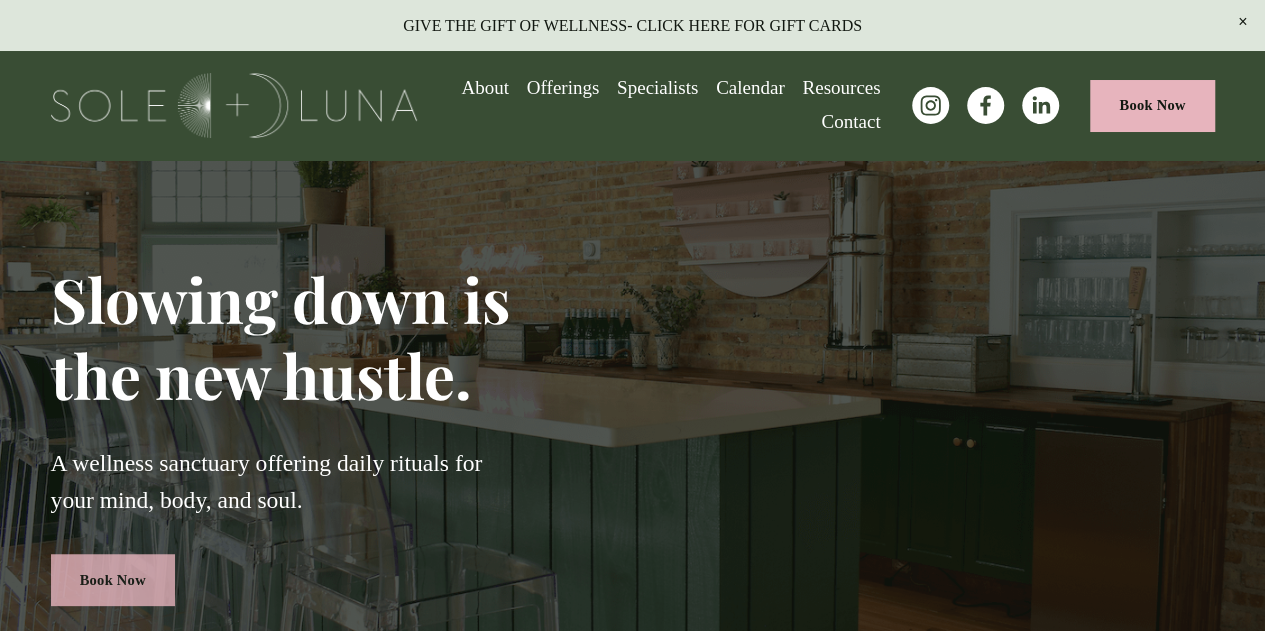 click on "Book Now" at bounding box center [113, 580] 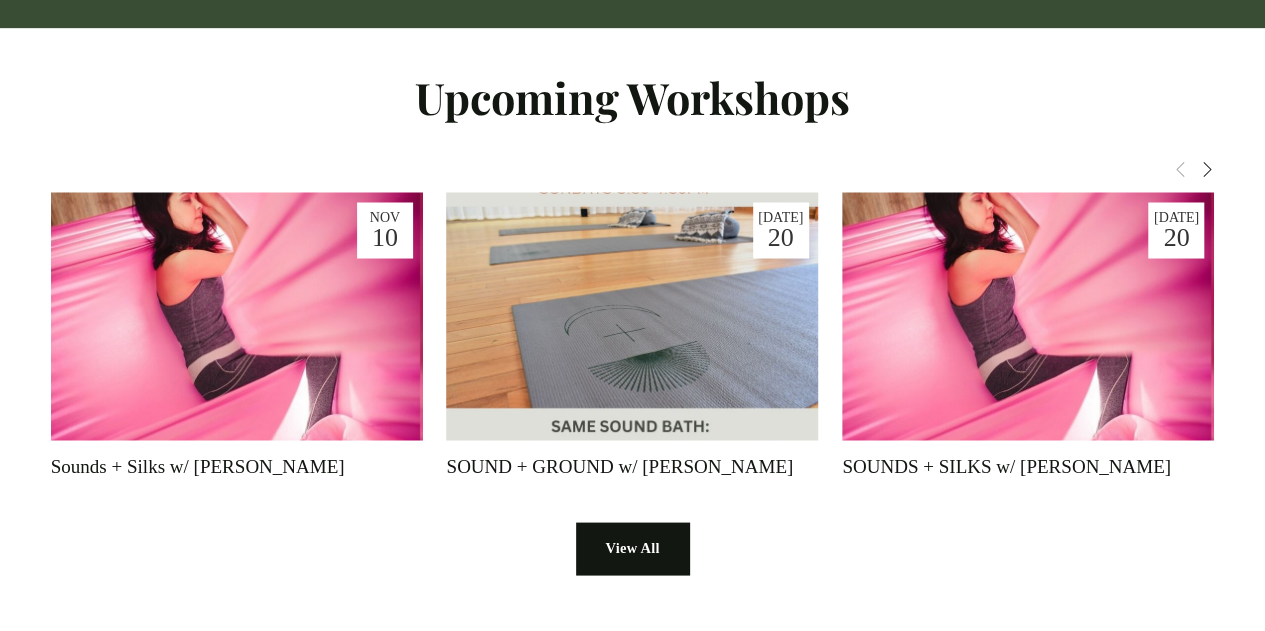 scroll, scrollTop: 1700, scrollLeft: 0, axis: vertical 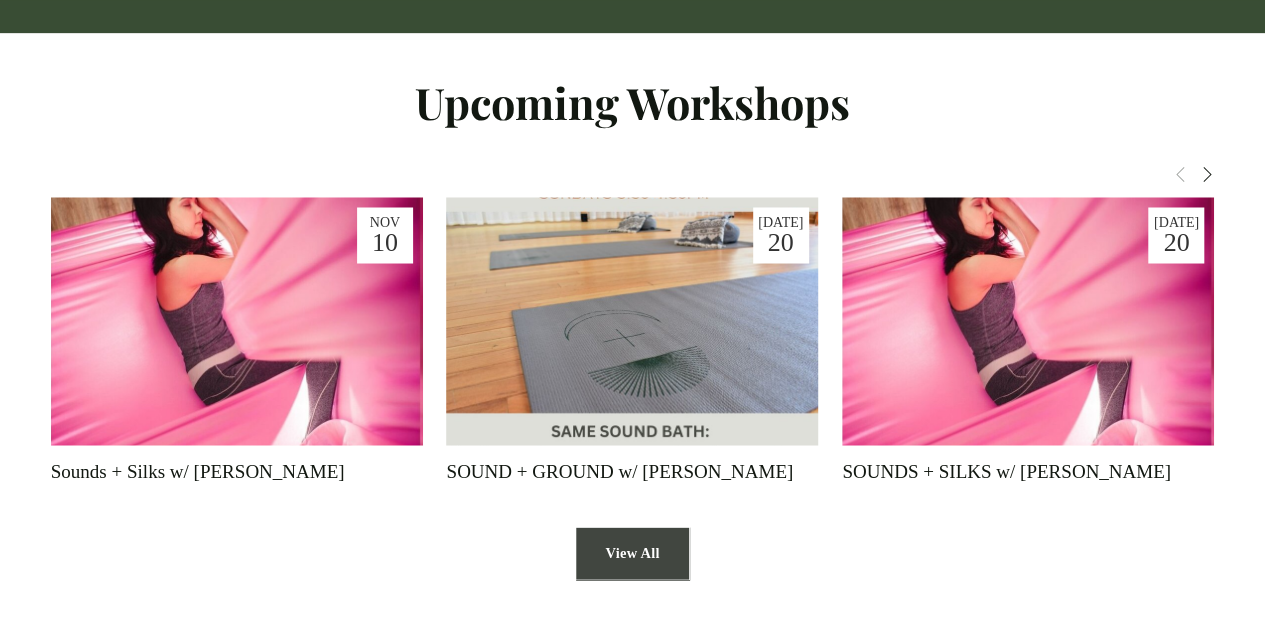 click on "View All" at bounding box center [632, 553] 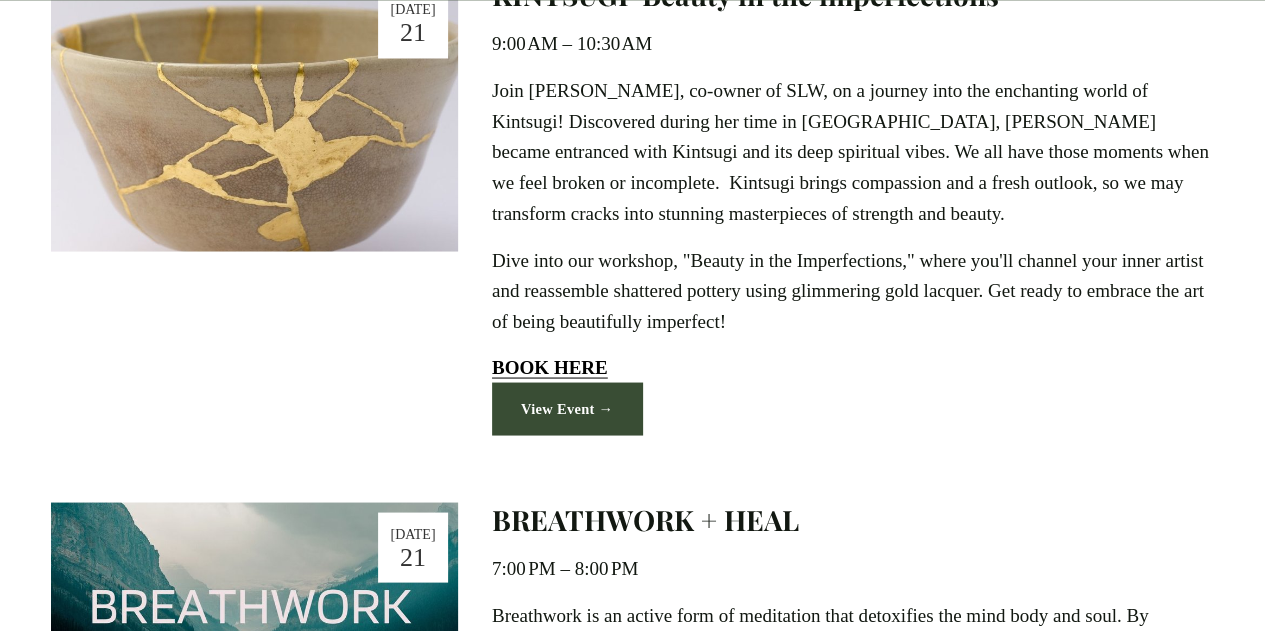 scroll, scrollTop: 2100, scrollLeft: 0, axis: vertical 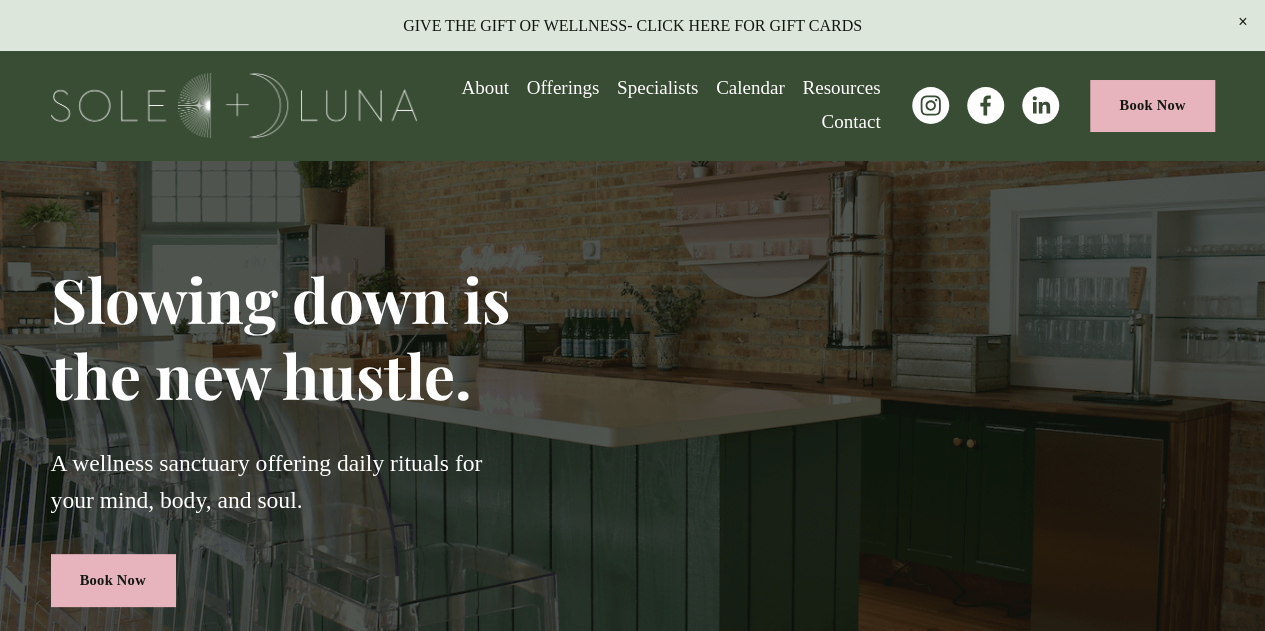 click on "Calendar" at bounding box center (750, 88) 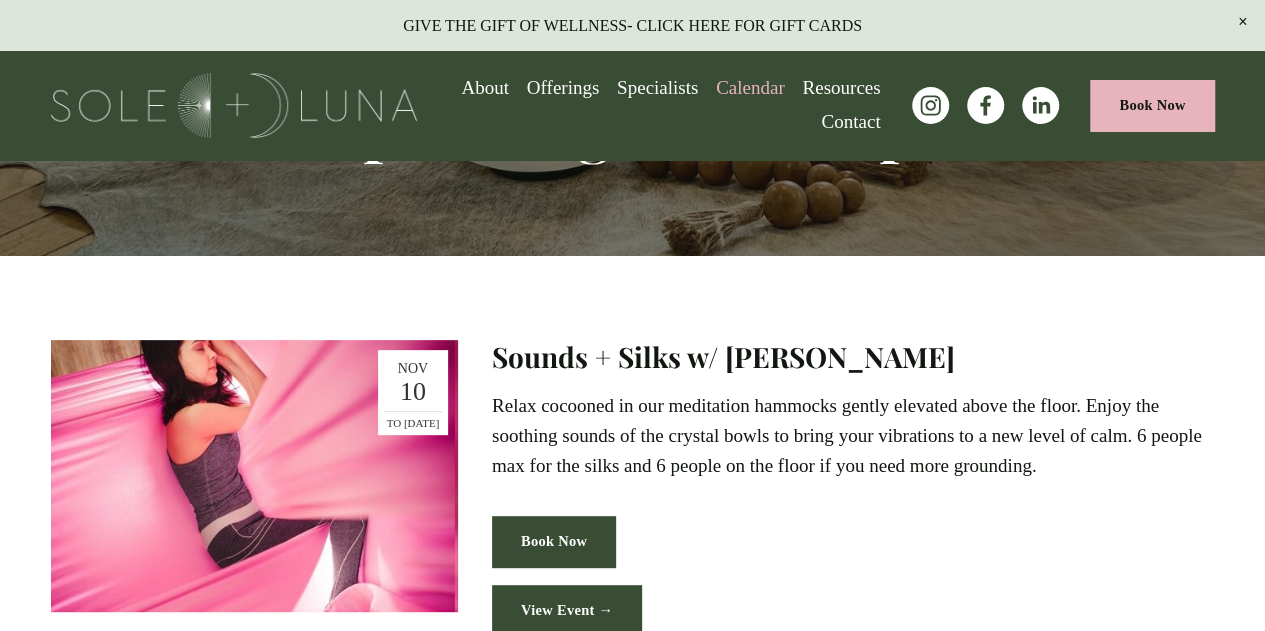 scroll, scrollTop: 0, scrollLeft: 0, axis: both 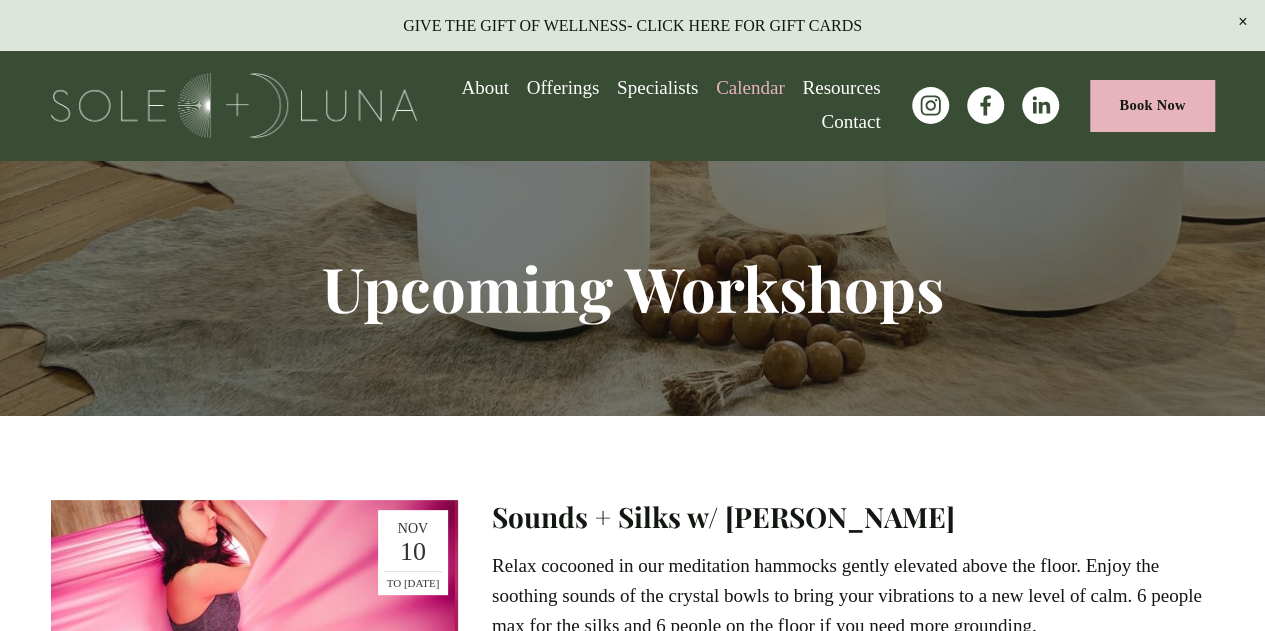 click on "Rituals" at bounding box center [0, 0] 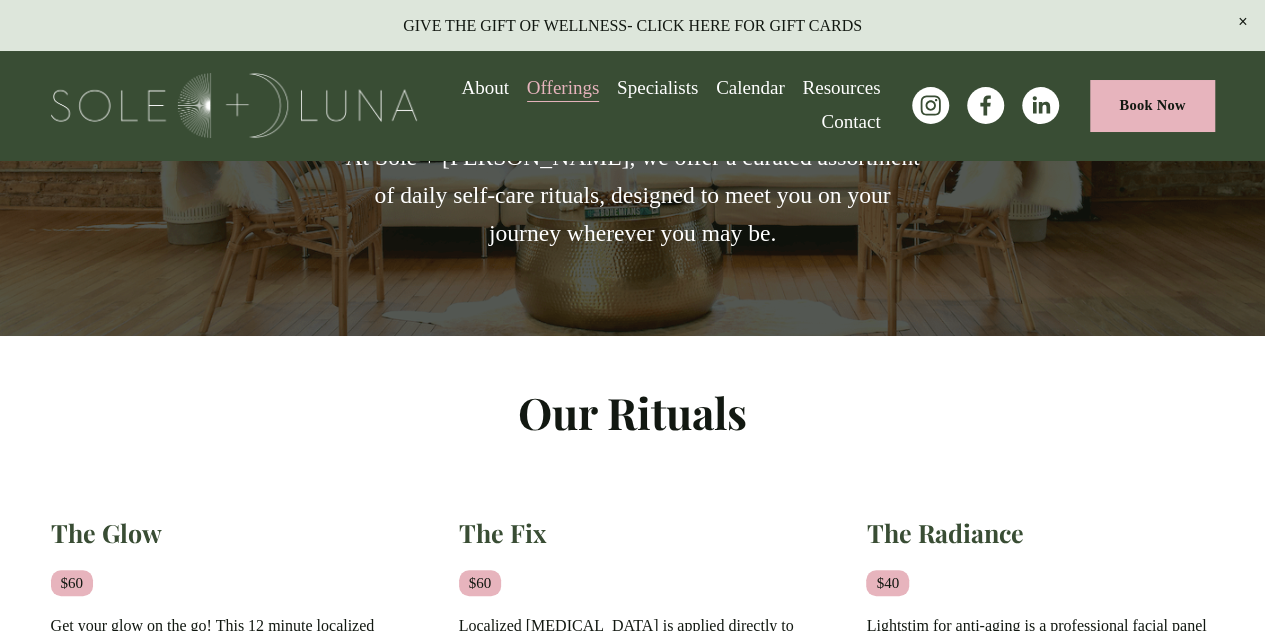 scroll, scrollTop: 0, scrollLeft: 0, axis: both 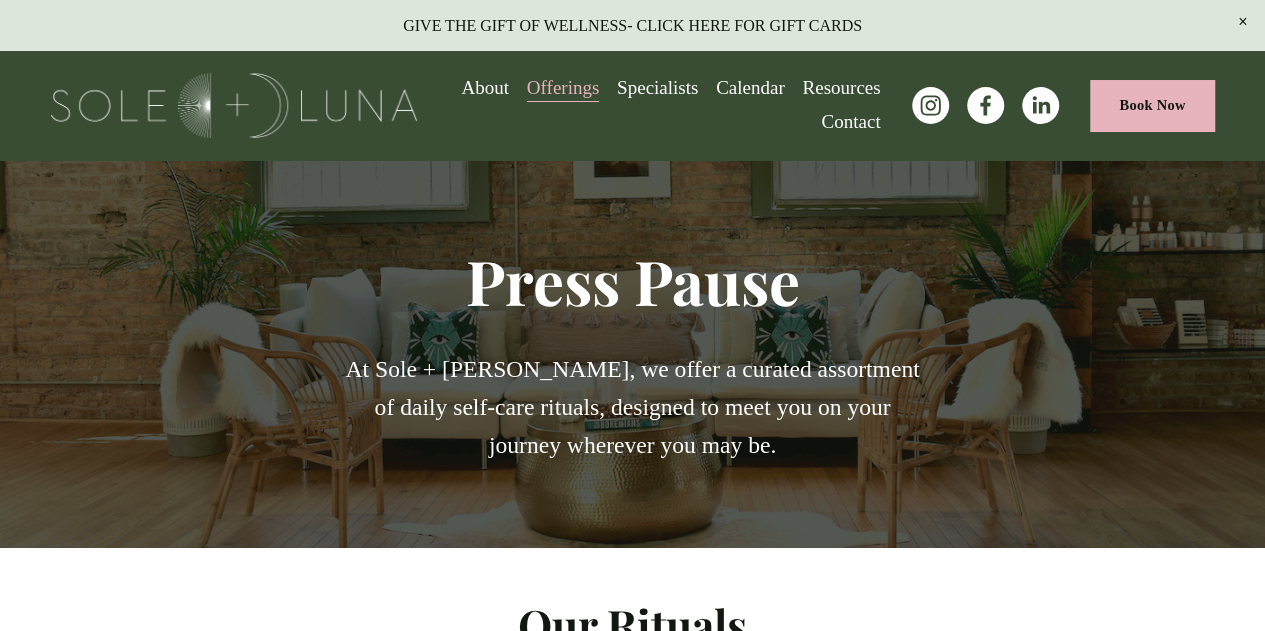 click on "Meditations" at bounding box center [0, 0] 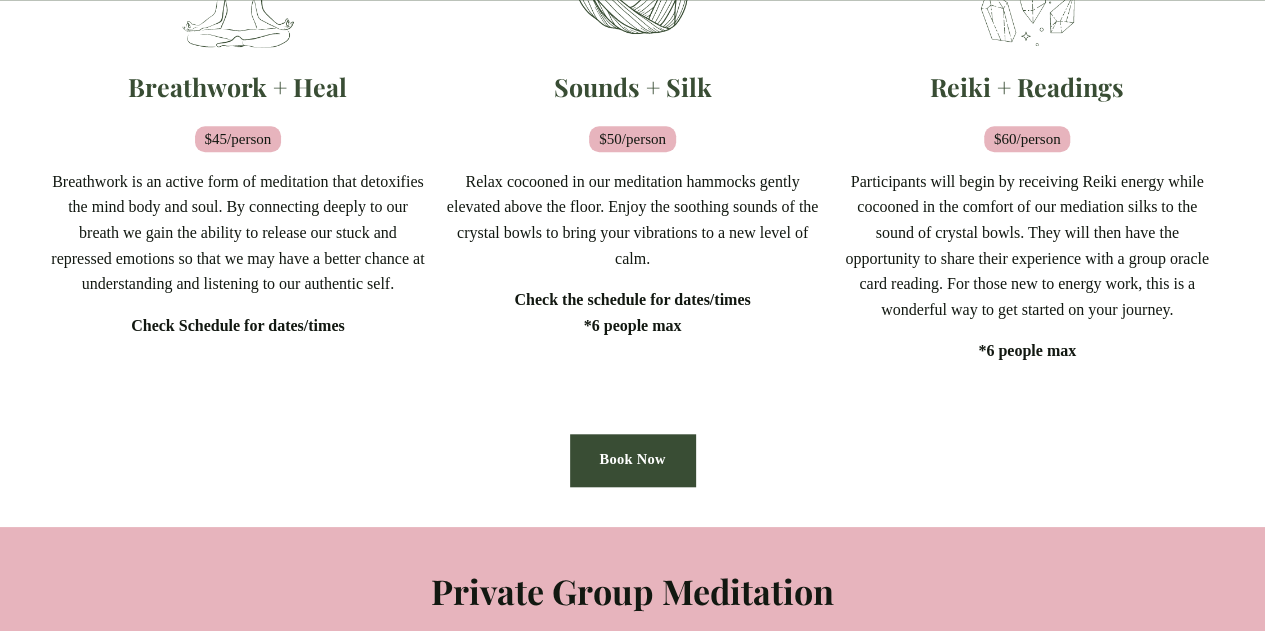 scroll, scrollTop: 800, scrollLeft: 0, axis: vertical 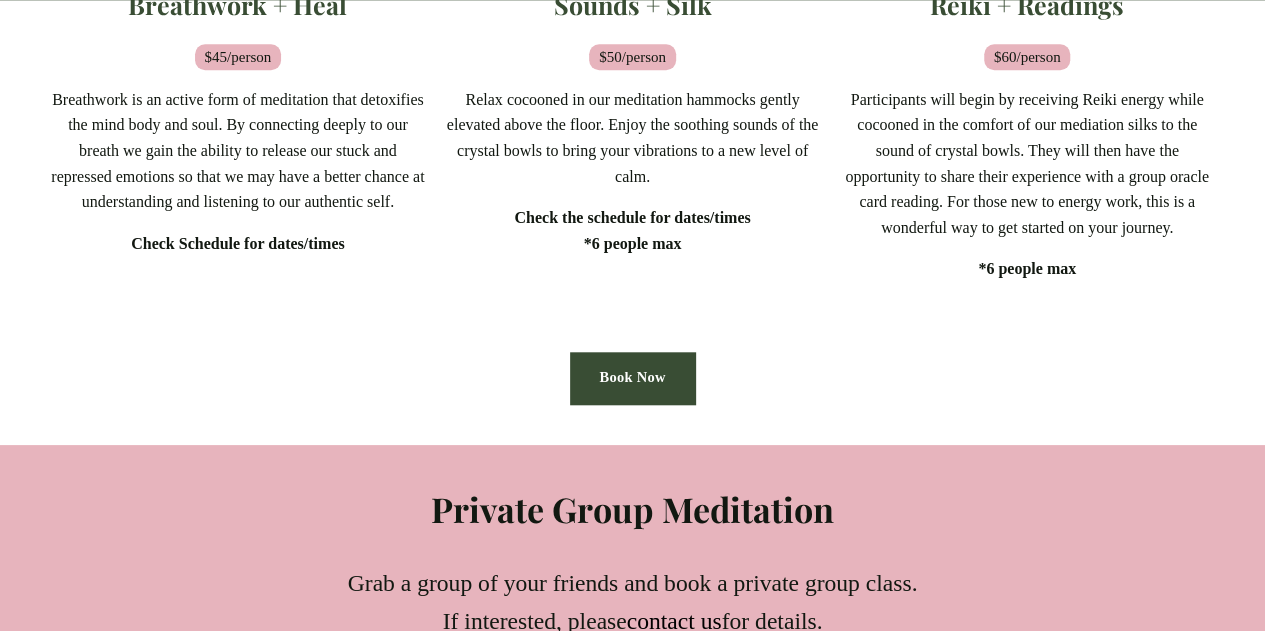 click on "Check Schedule for dates/times" 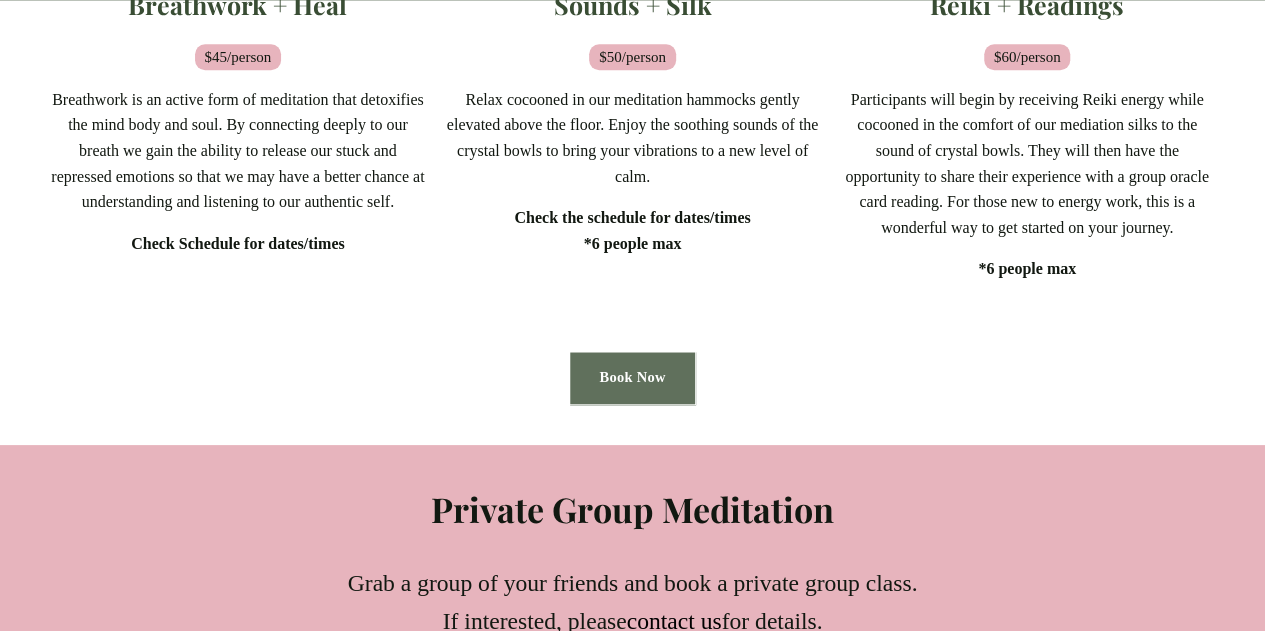 click on "Book Now" at bounding box center (632, 378) 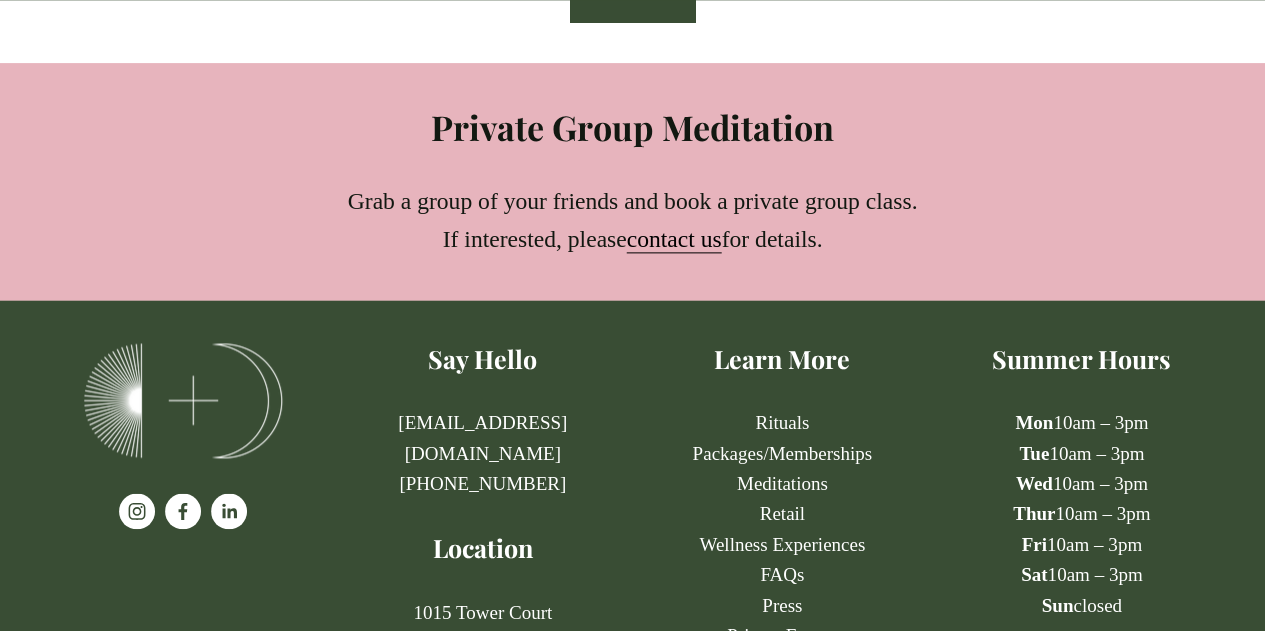 scroll, scrollTop: 1267, scrollLeft: 0, axis: vertical 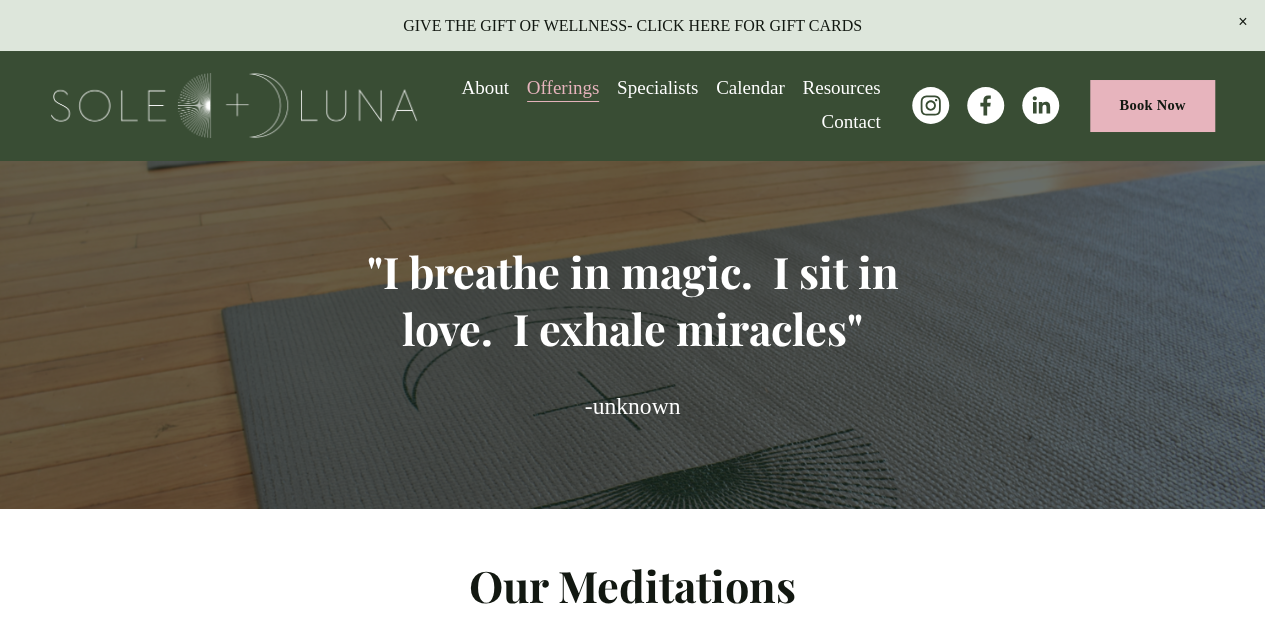 click at bounding box center [234, 105] 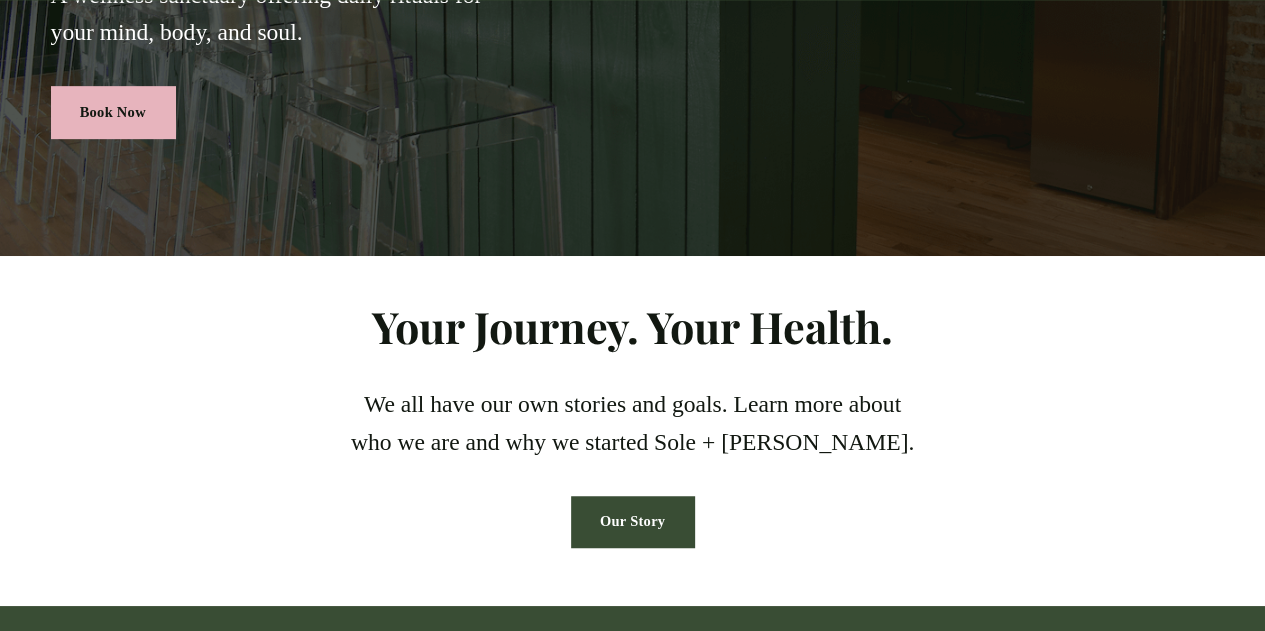 scroll, scrollTop: 200, scrollLeft: 0, axis: vertical 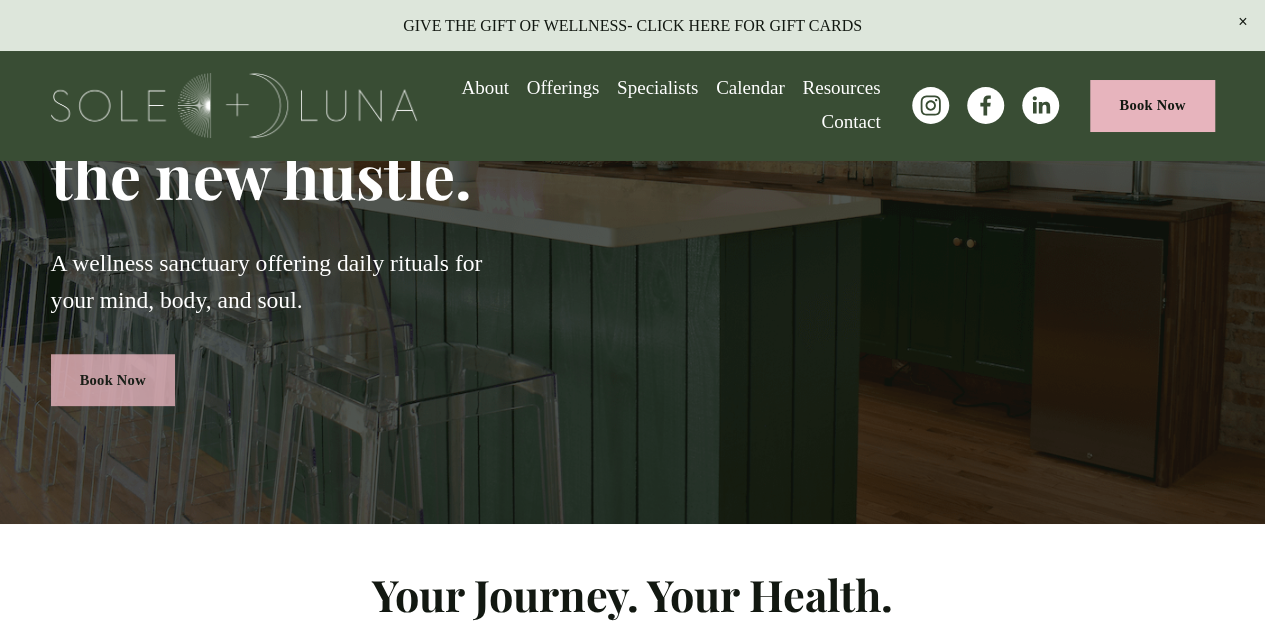 click on "Book Now" at bounding box center [113, 380] 